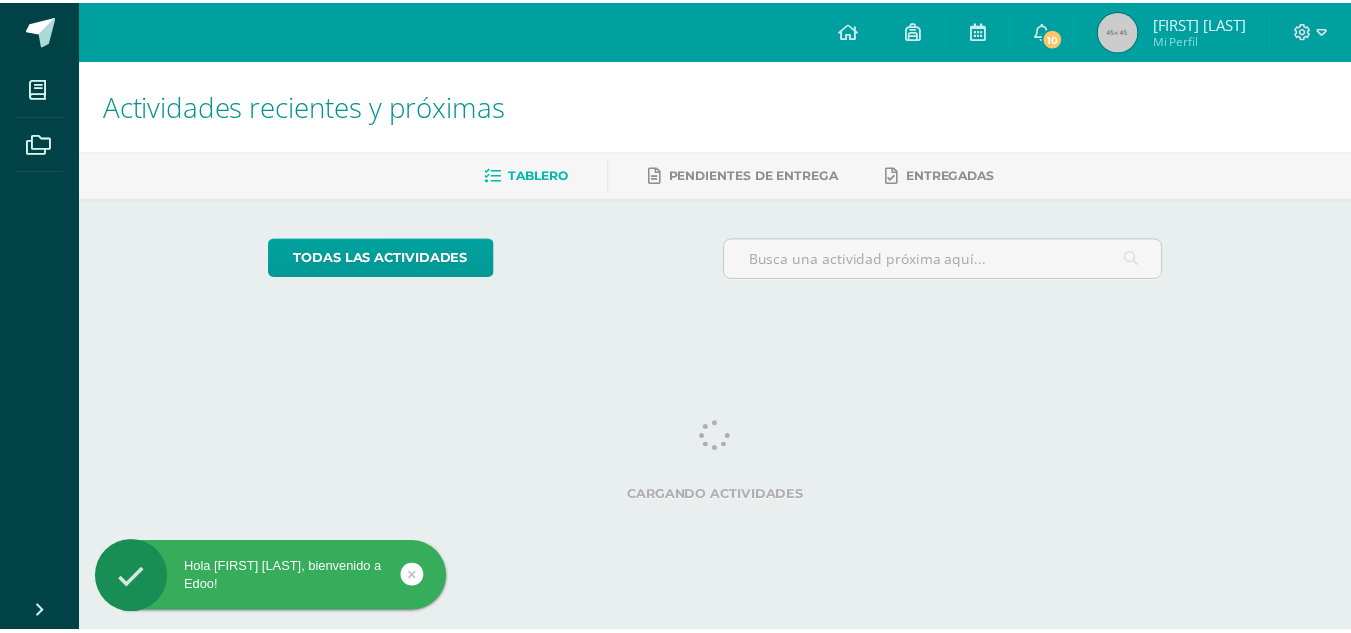 scroll, scrollTop: 0, scrollLeft: 0, axis: both 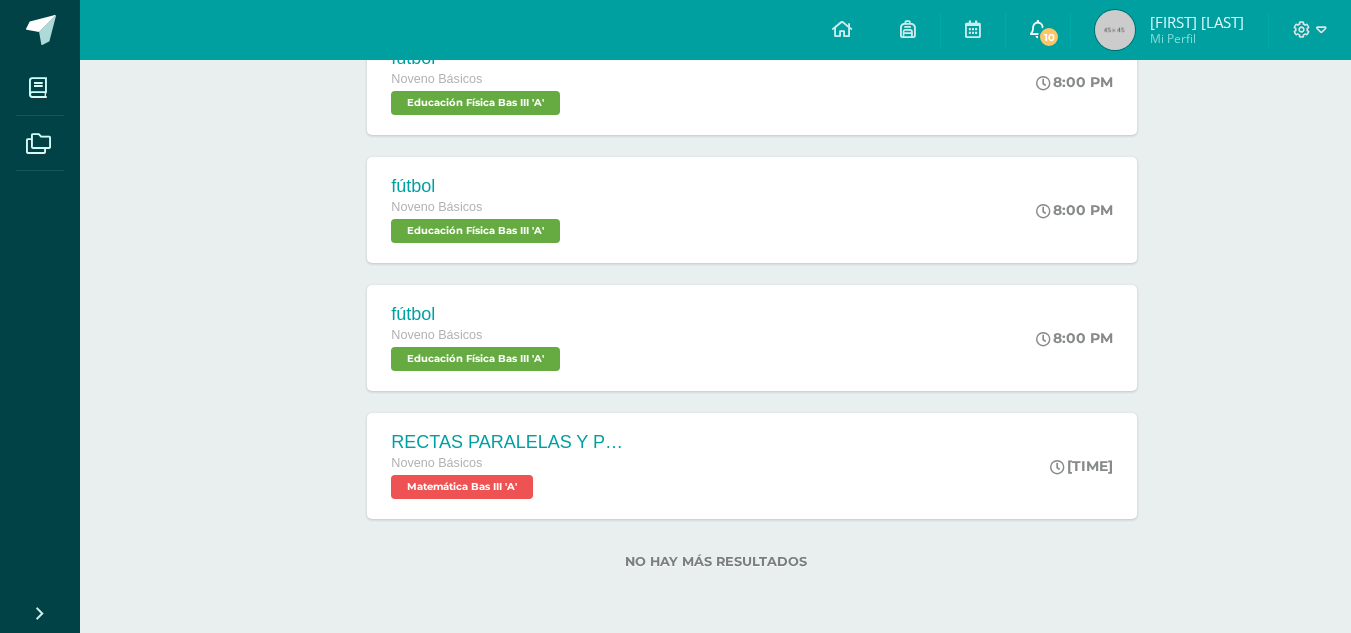 click on "10" at bounding box center [1038, 30] 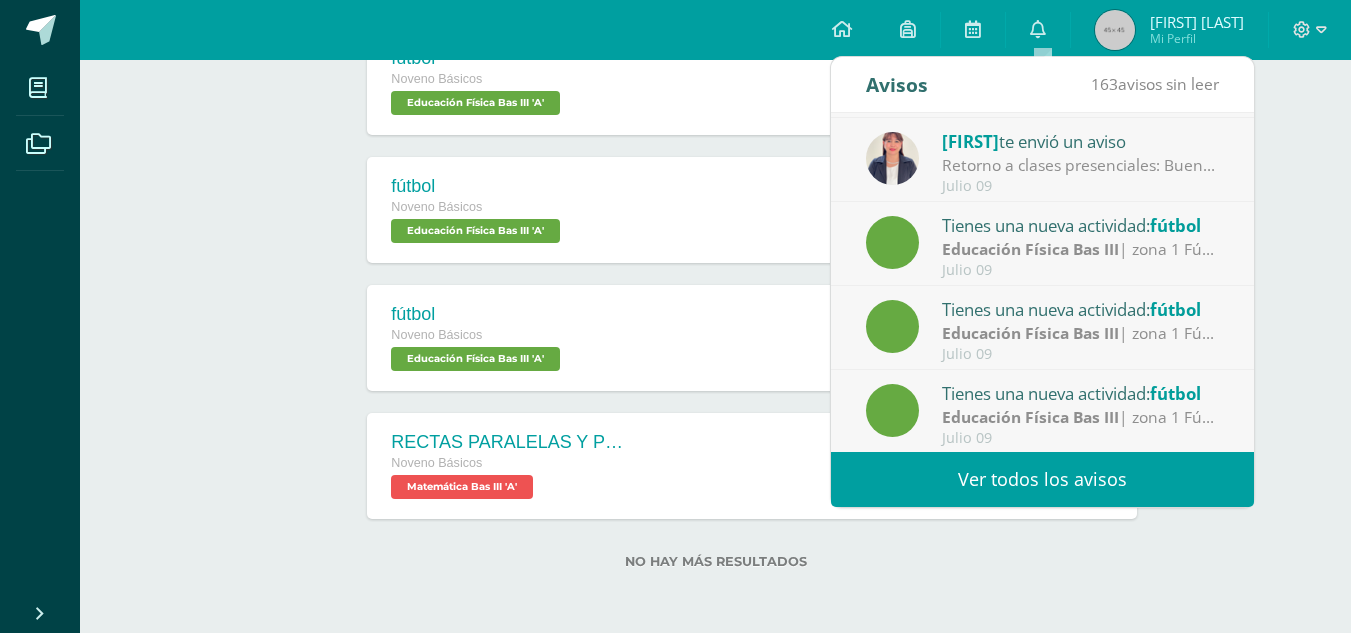 scroll, scrollTop: 333, scrollLeft: 0, axis: vertical 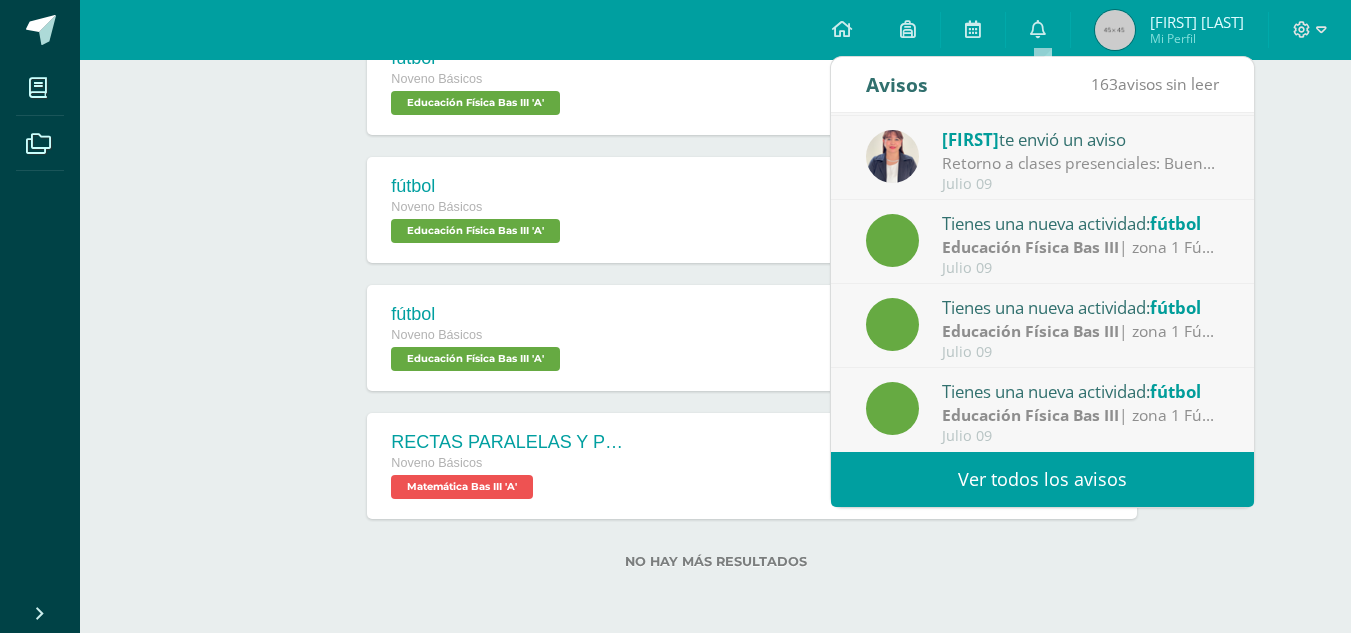 click on "Tienes una nueva actividad:  fútbol Educación Física  Bas III
| zona 1 Fútbol
Julio 09" at bounding box center (1042, 410) 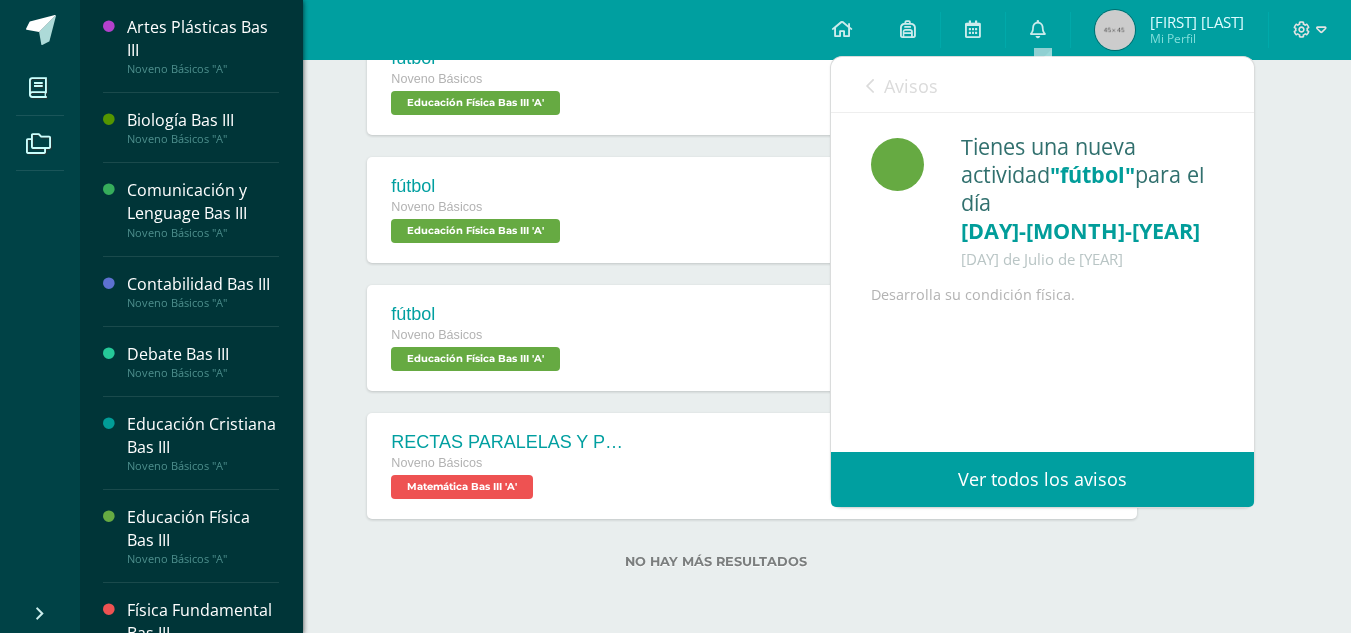 scroll, scrollTop: 554, scrollLeft: 0, axis: vertical 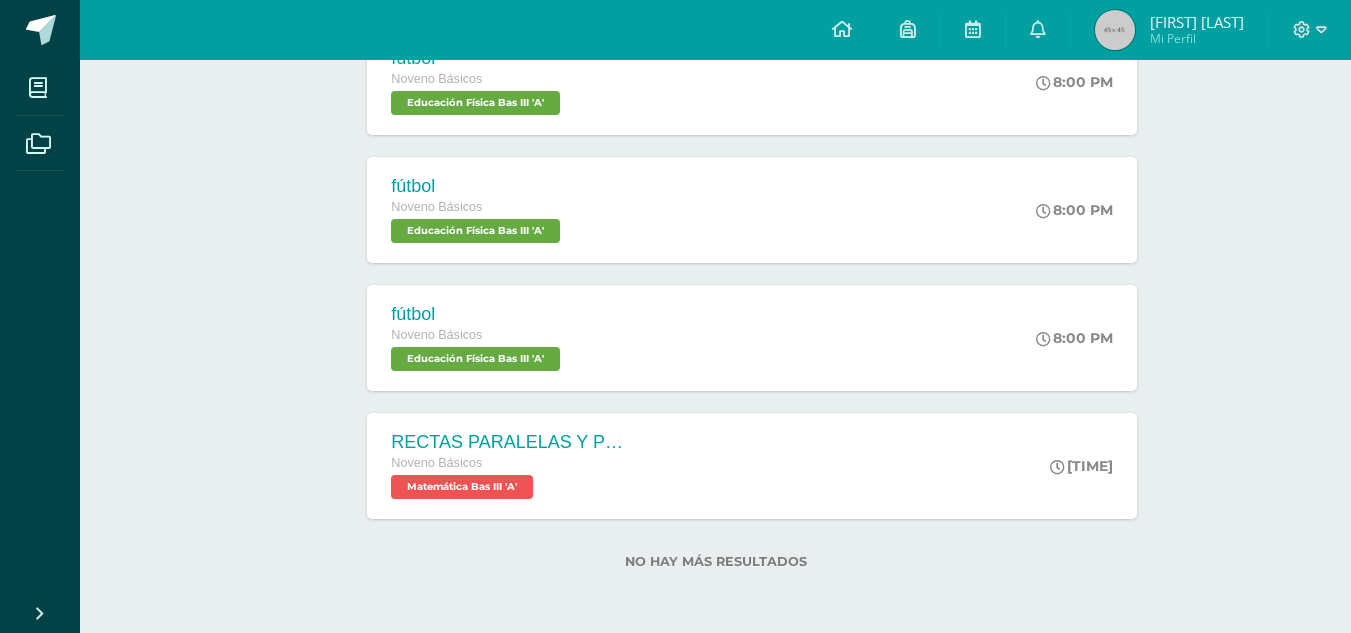 drag, startPoint x: 298, startPoint y: 601, endPoint x: 298, endPoint y: 582, distance: 19 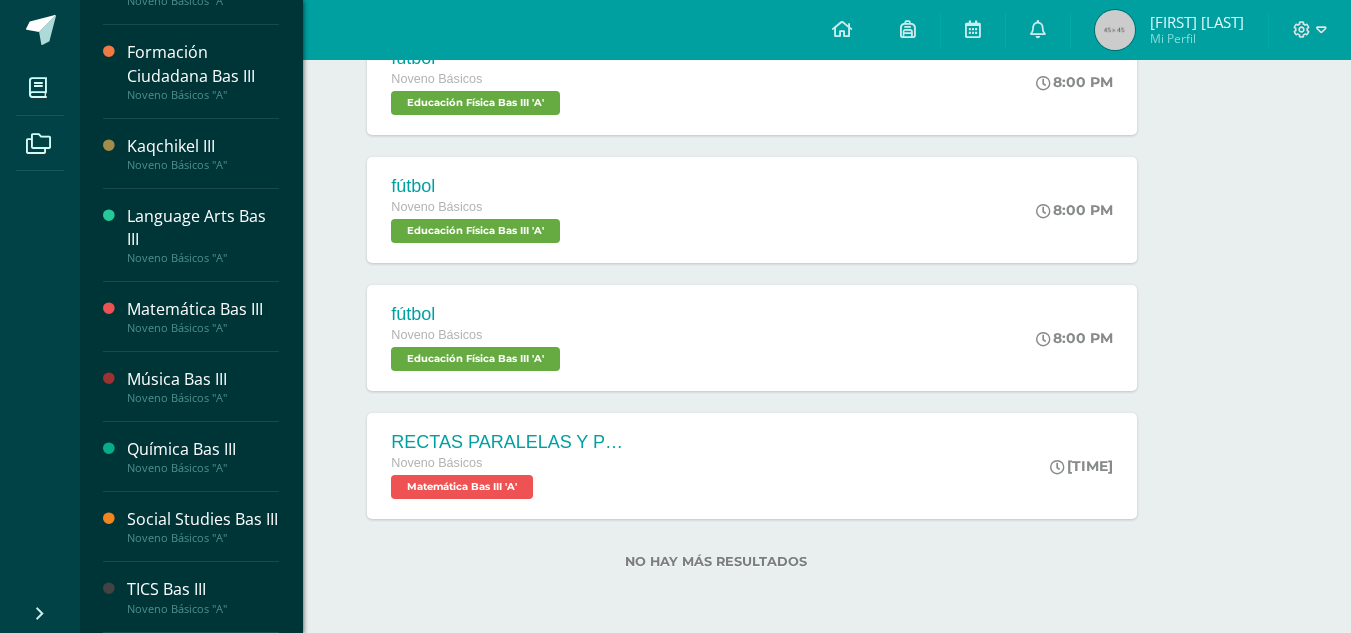 scroll, scrollTop: 166, scrollLeft: 0, axis: vertical 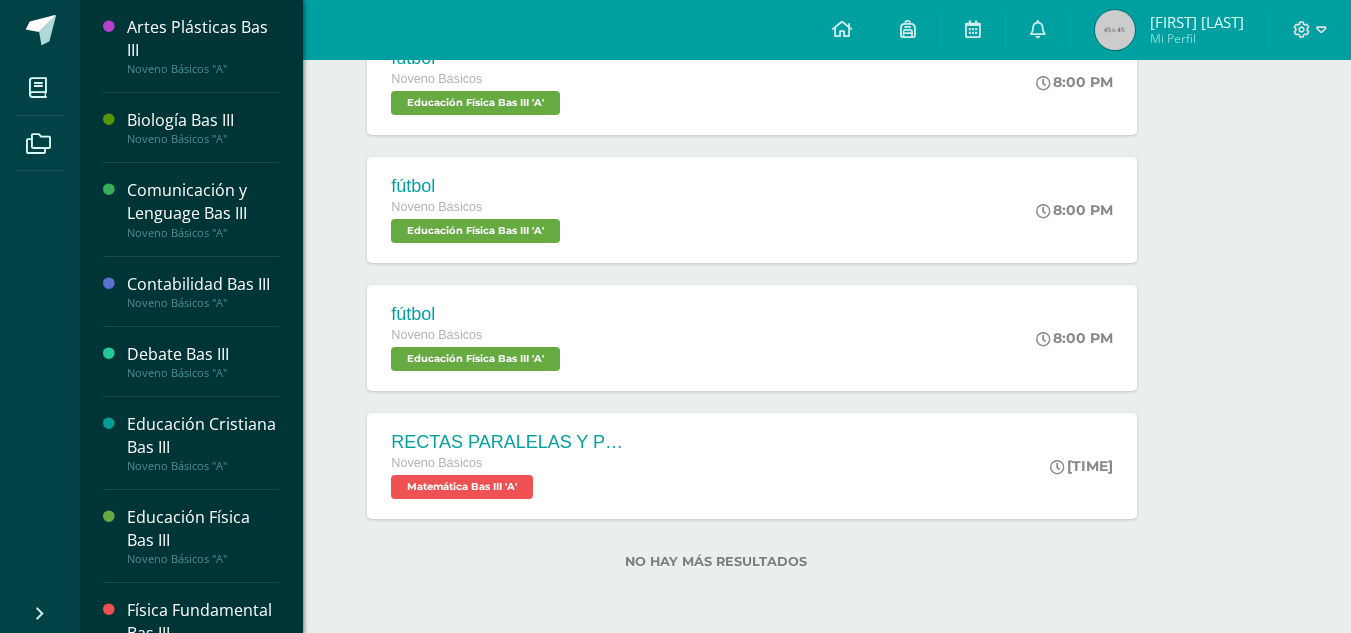 click on "Artes Plásticas  Bas III" at bounding box center [203, 39] 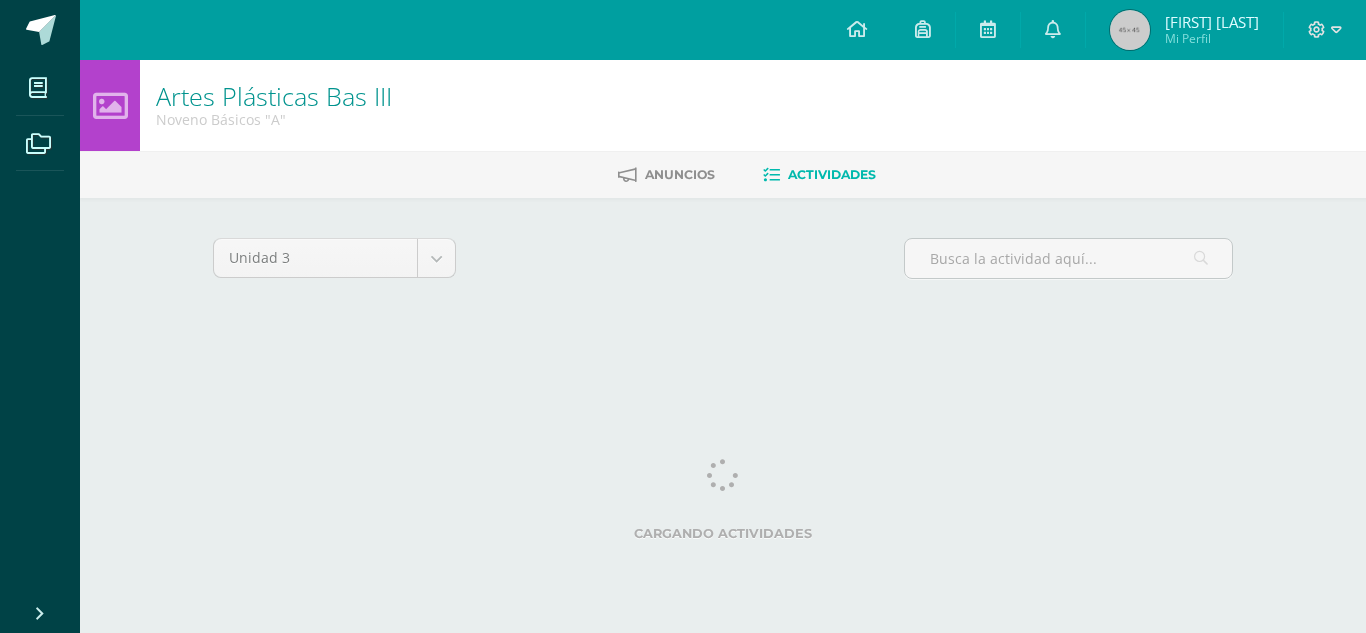 scroll, scrollTop: 0, scrollLeft: 0, axis: both 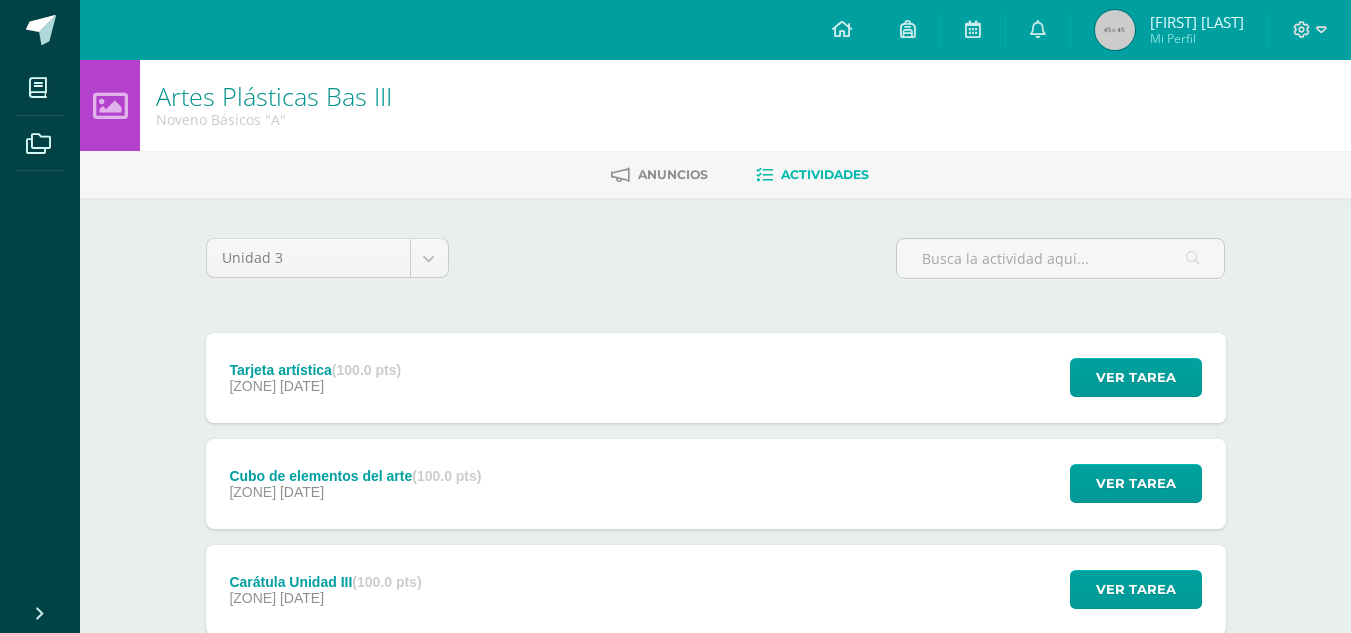click on "Tarjeta artística  (100.0 pts)
Zona 1
04 de Julio
Ver tarea
Tarjeta artística
Artes Plásticas  Bas III
Cargando contenido" at bounding box center (716, 378) 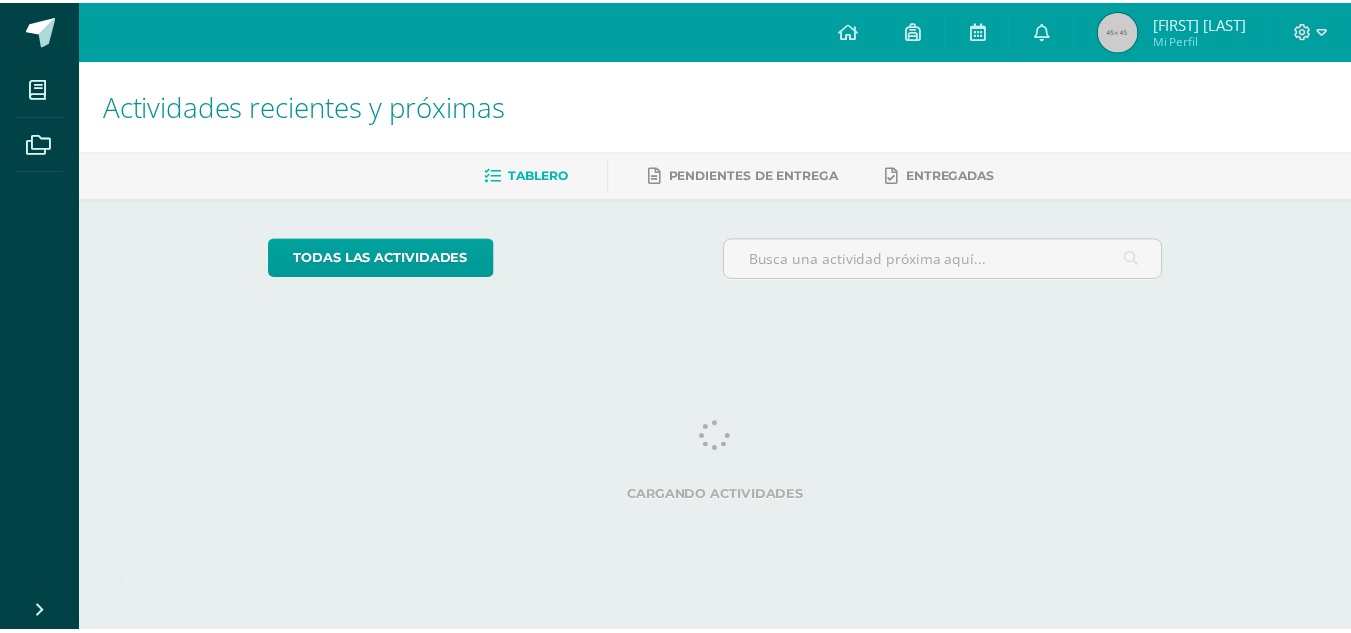 scroll, scrollTop: 0, scrollLeft: 0, axis: both 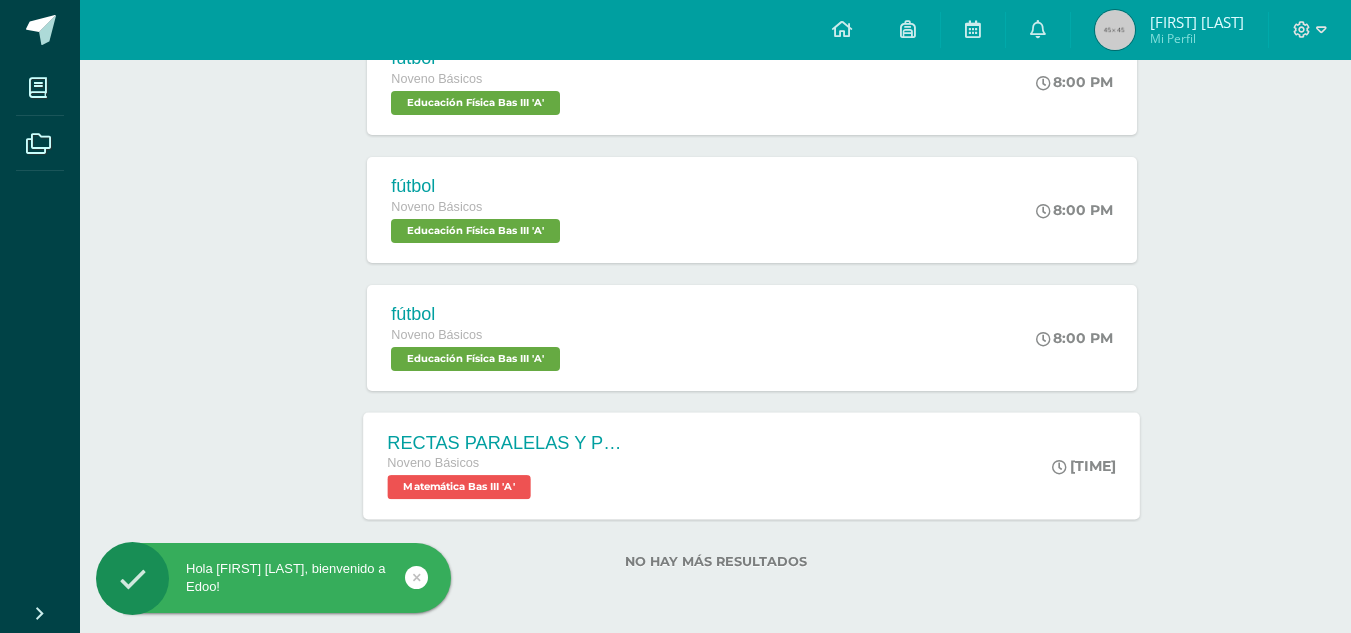 click on "RECTAS PARALELAS Y PERPENDÍCULARES.
Noveno Básicos
Matemática Bas III 'A'
[TIME]
RECTAS PARALELAS Y PERPENDÍCULARES.
Matemática Bas III
Cargando contenido" at bounding box center [752, 465] 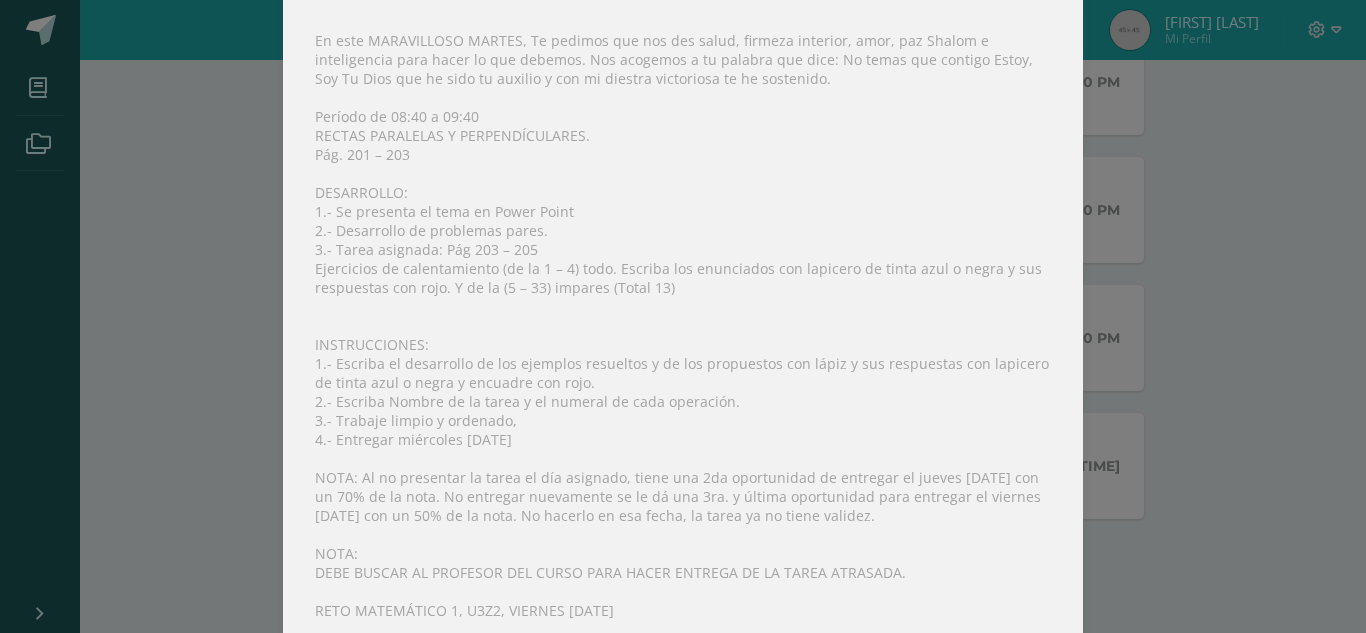 scroll, scrollTop: 255, scrollLeft: 0, axis: vertical 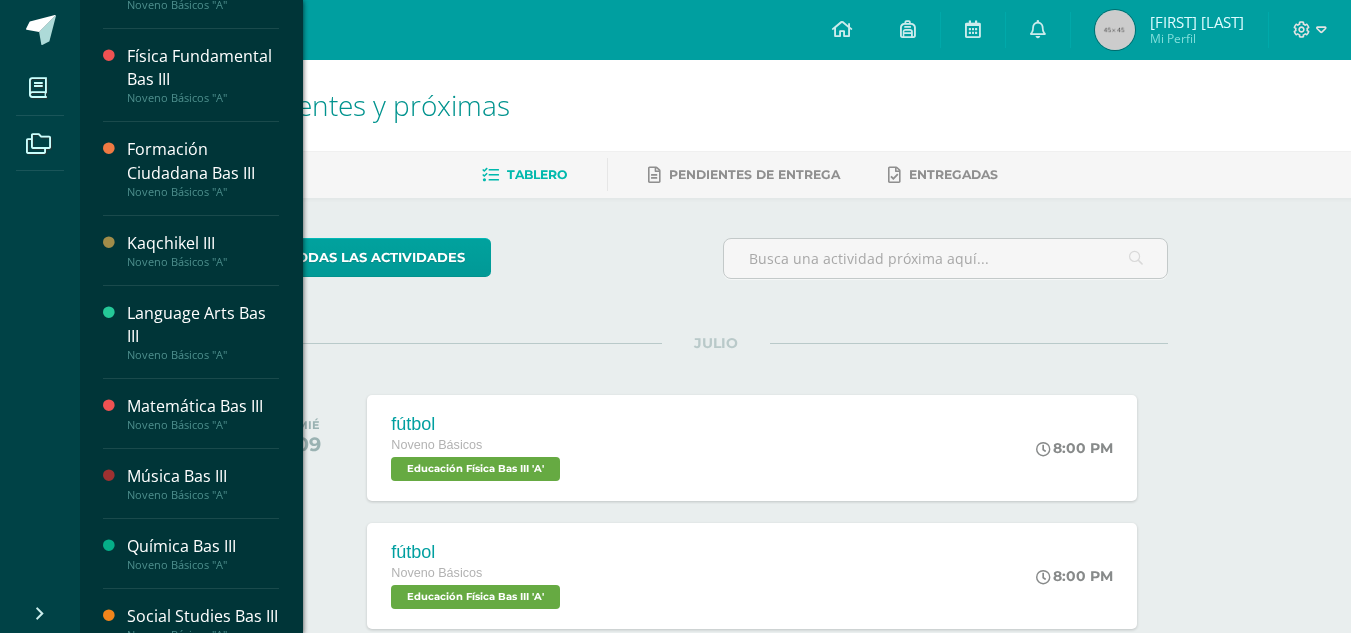 click on "Formación Ciudadana  Bas III" at bounding box center (203, 715) 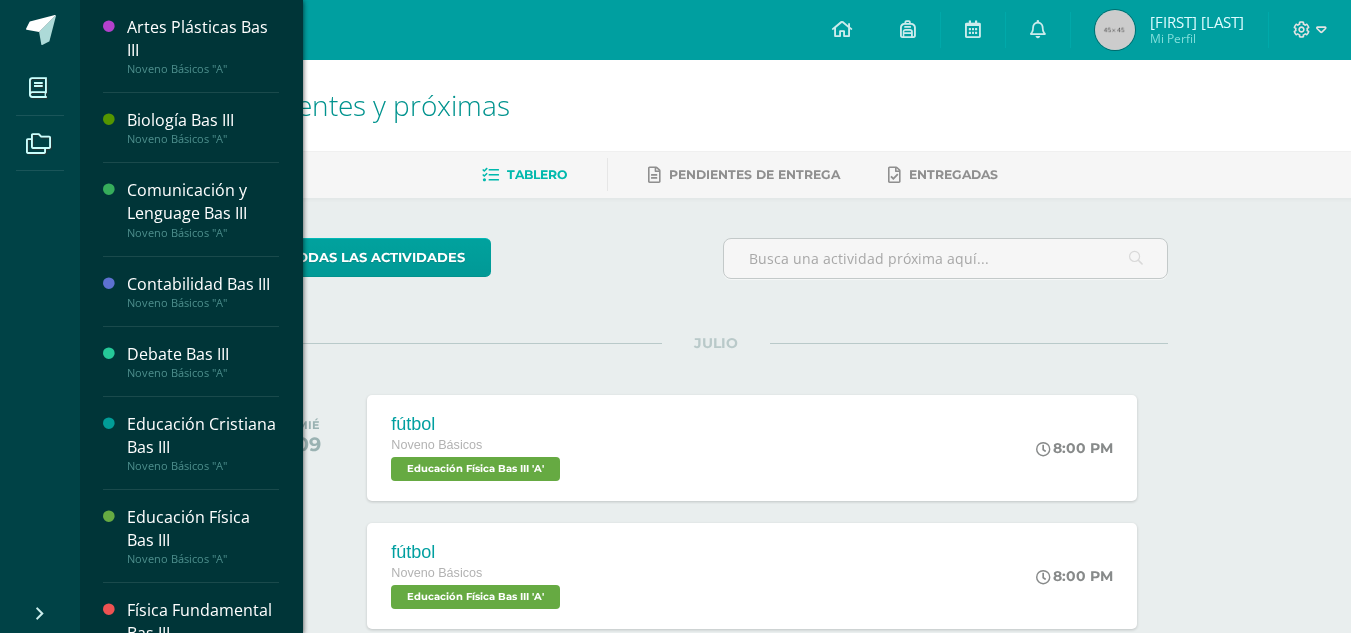 scroll, scrollTop: 554, scrollLeft: 0, axis: vertical 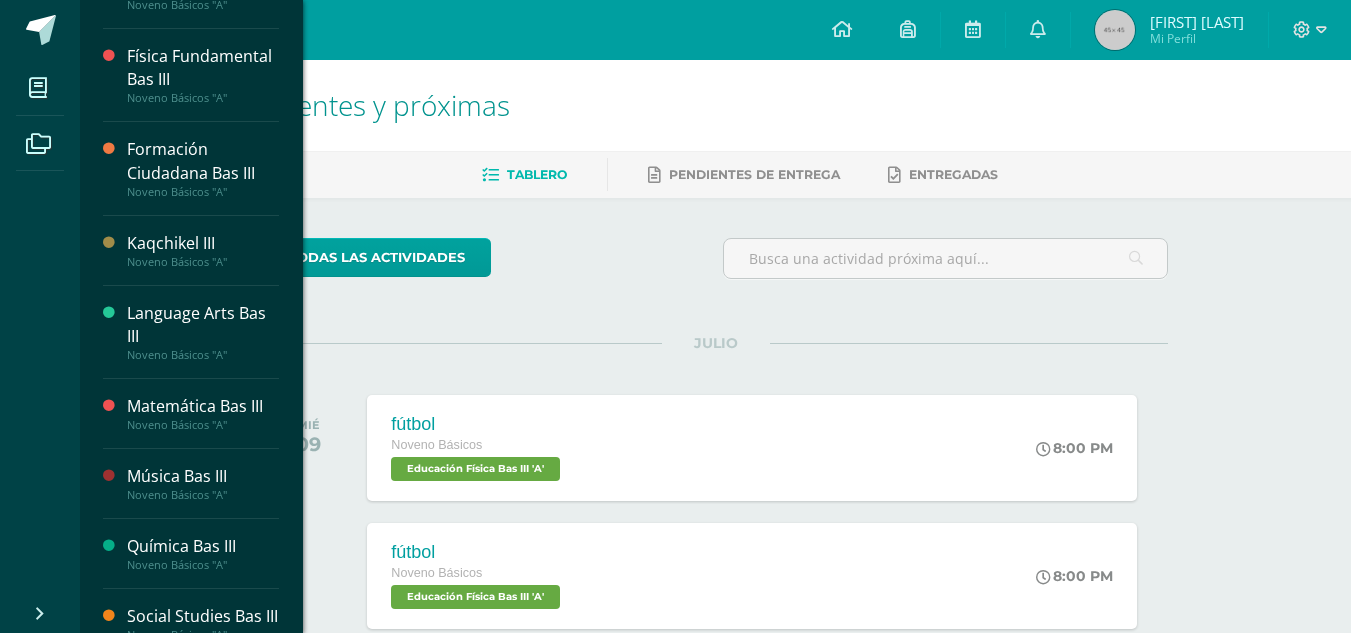 click on "Matemática  Bas III" at bounding box center (203, 960) 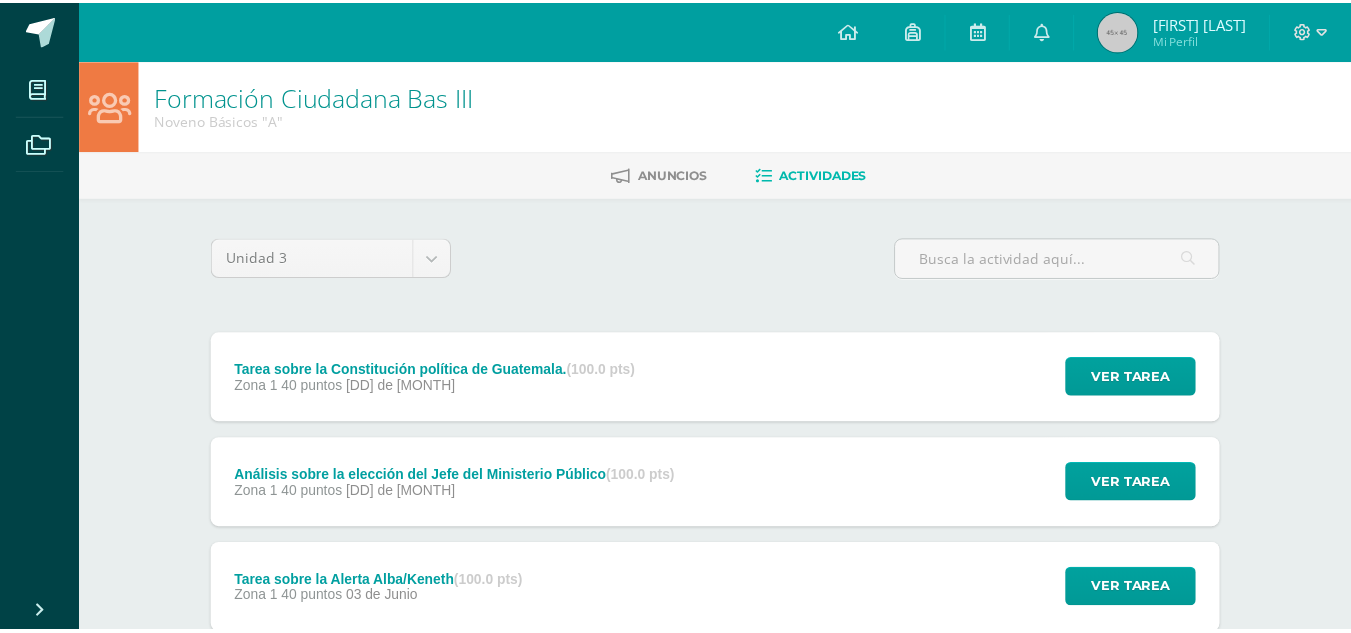 scroll, scrollTop: 0, scrollLeft: 0, axis: both 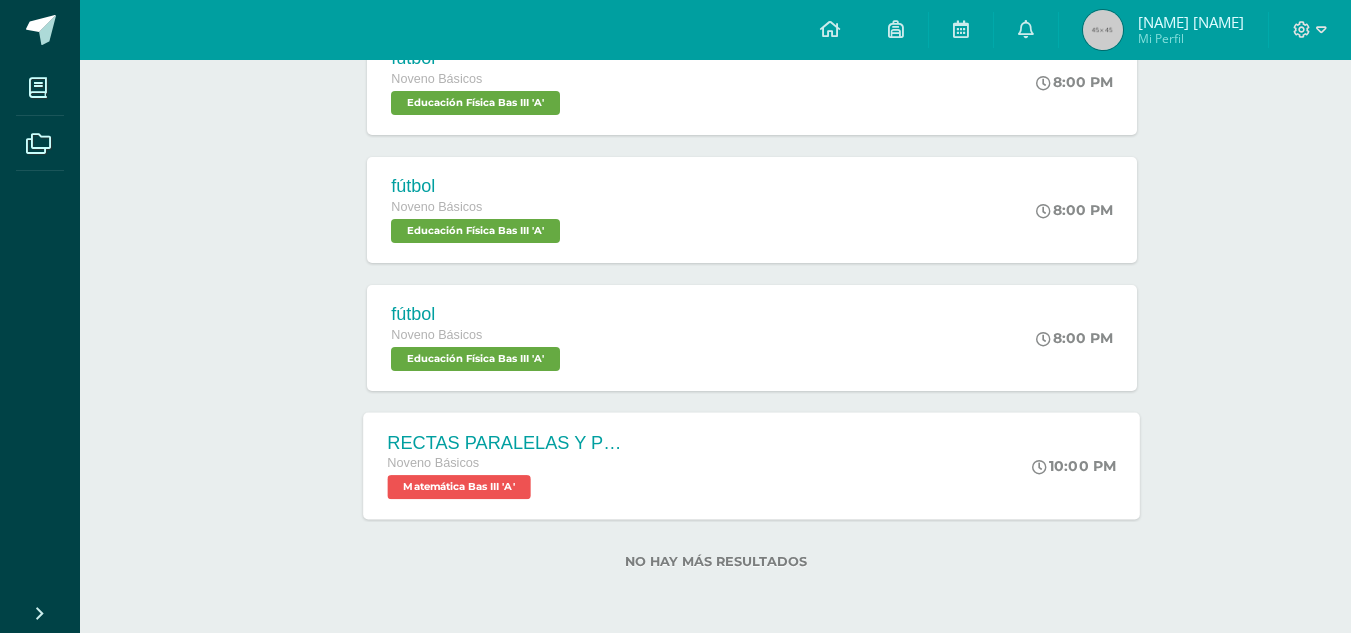 click on "RECTAS PARALELAS Y PERPENDÍCULARES.
Noveno Básicos
Matemática  Bas III 'A'
10:00 PM
RECTAS PARALELAS Y PERPENDÍCULARES.
Matemática  Bas III
Cargando contenido" at bounding box center [752, 465] 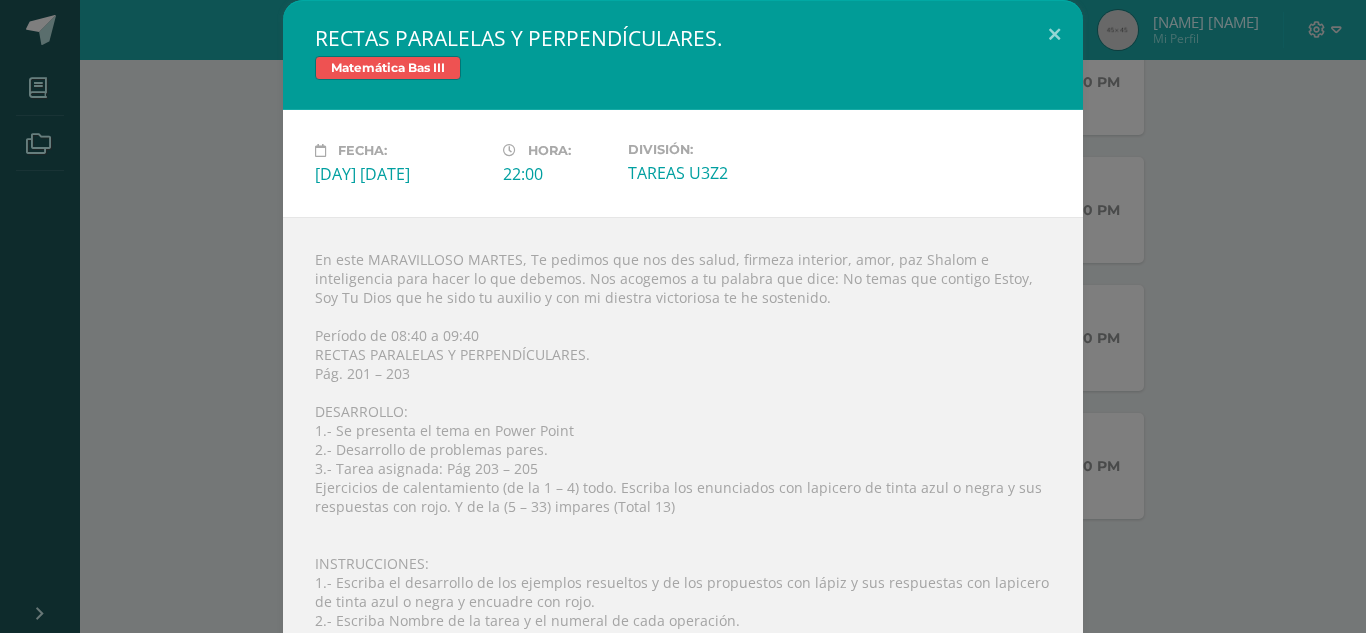 scroll, scrollTop: 255, scrollLeft: 0, axis: vertical 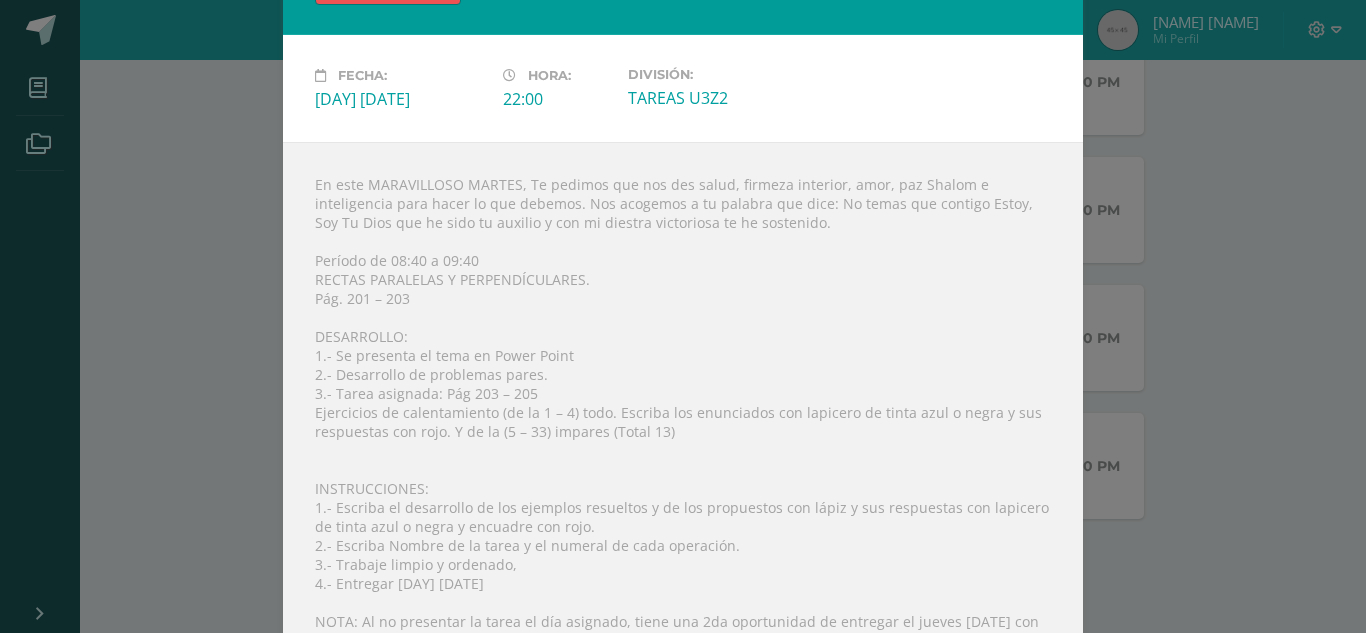 click on "RECTAS PARALELAS Y PERPENDÍCULARES.
Matemática  Bas III
Fecha:
Miércoles 09 de Julio
Hora:
22:00
División:" at bounding box center (683, 369) 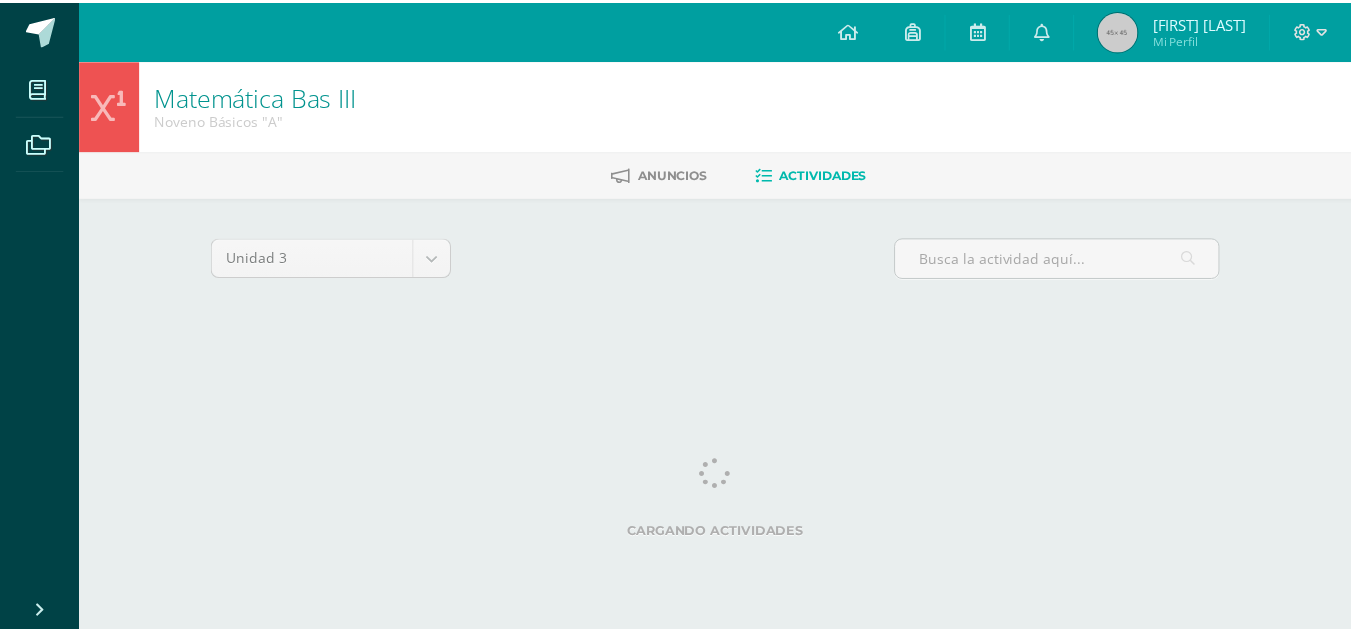 scroll, scrollTop: 0, scrollLeft: 0, axis: both 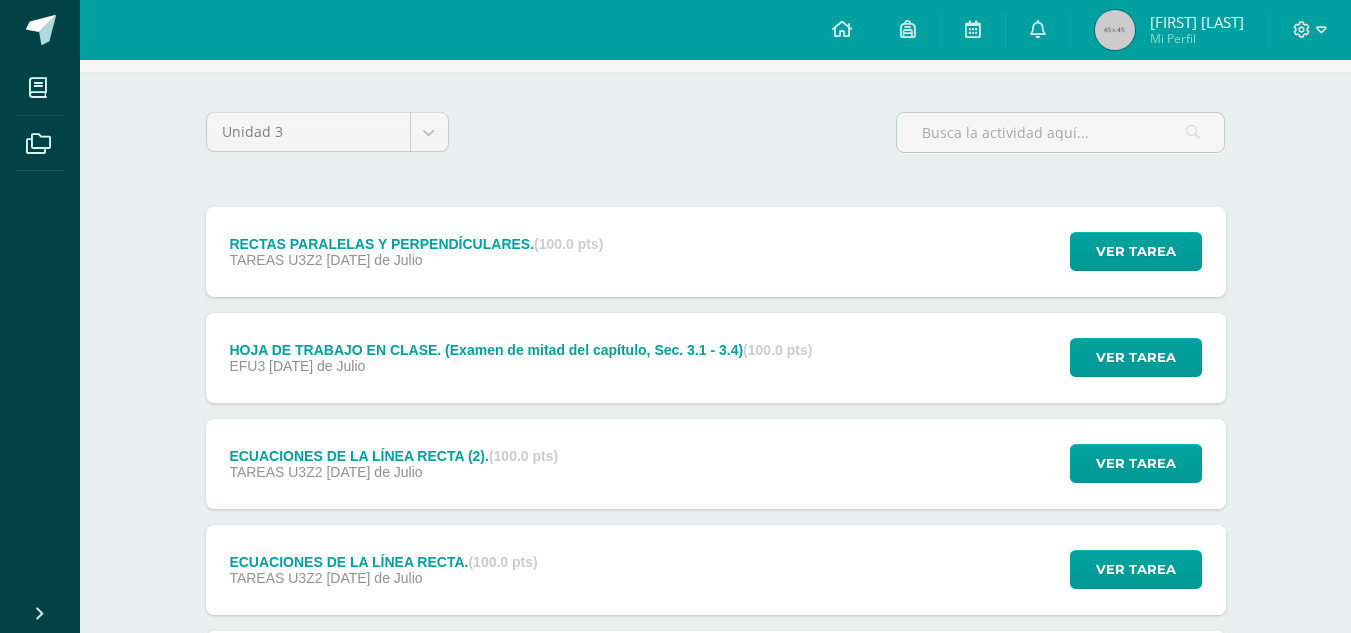 click on "EFU3
[DATE] de Julio" at bounding box center (520, 366) 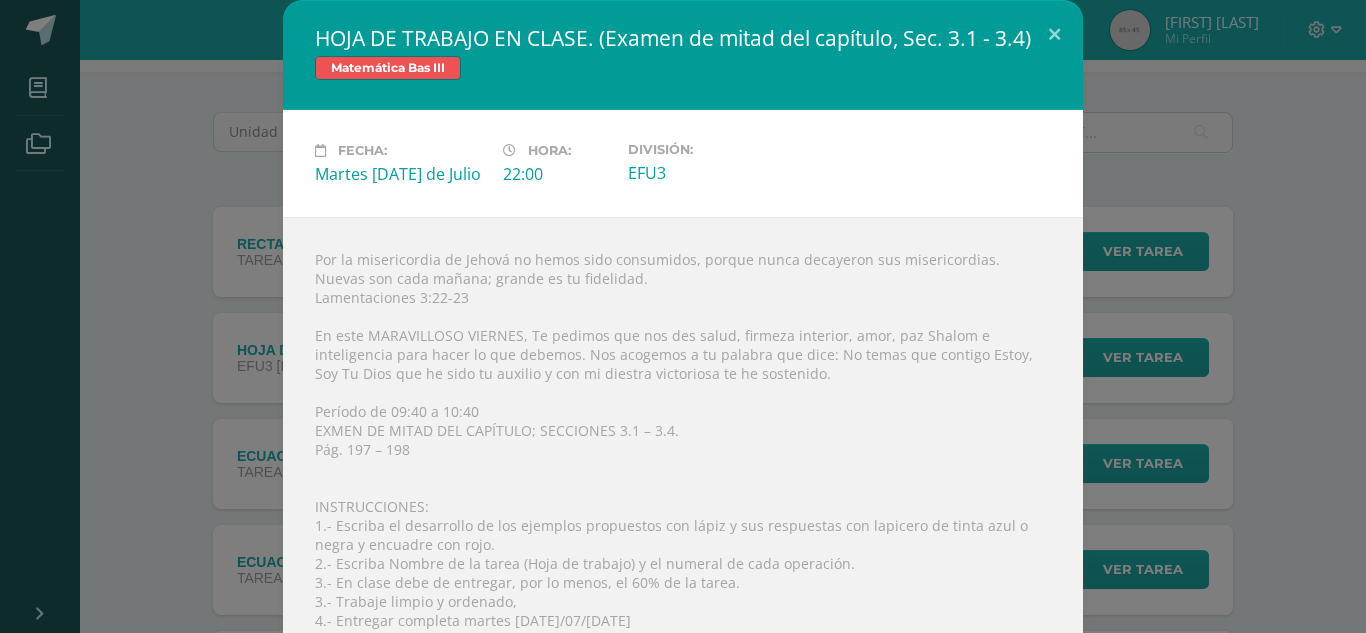 scroll, scrollTop: 217, scrollLeft: 0, axis: vertical 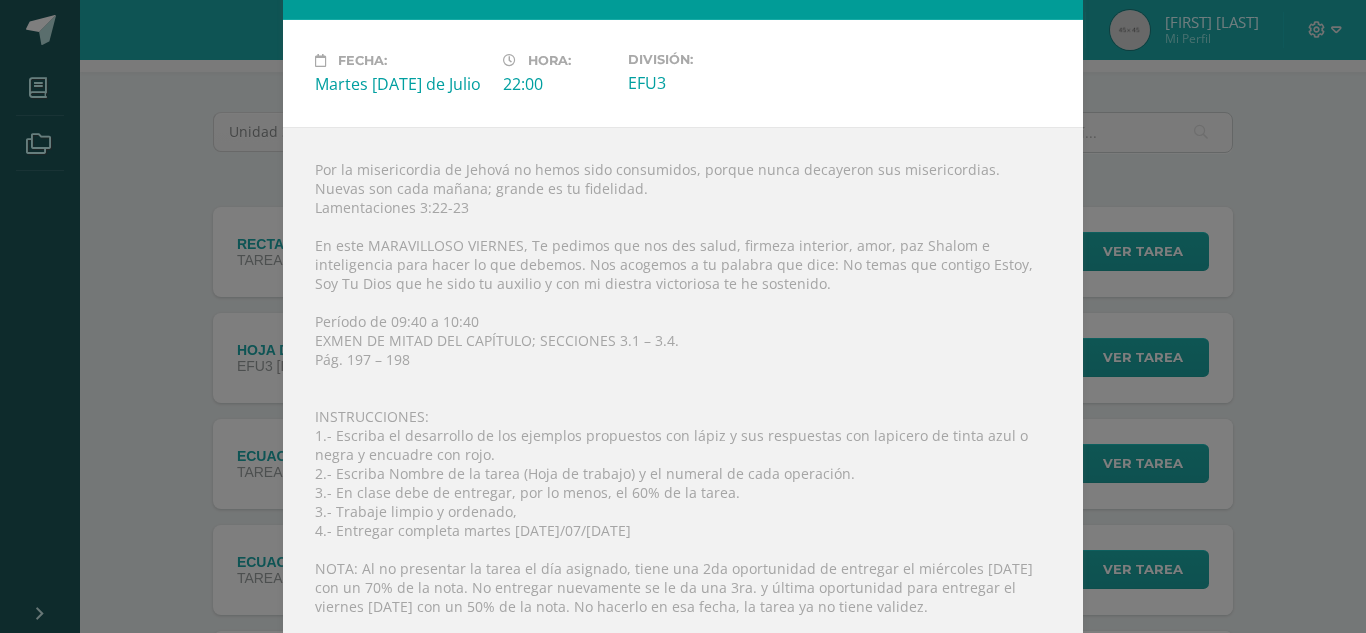 click on "HOJA DE TRABAJO EN CLASE. (Examen de mitad del capítulo, Sec. 3.1 - 3.4)
Matemática  Bas III
Fecha:
Martes [DATE] de Julio
Hora:
22:00
División:" at bounding box center (683, 335) 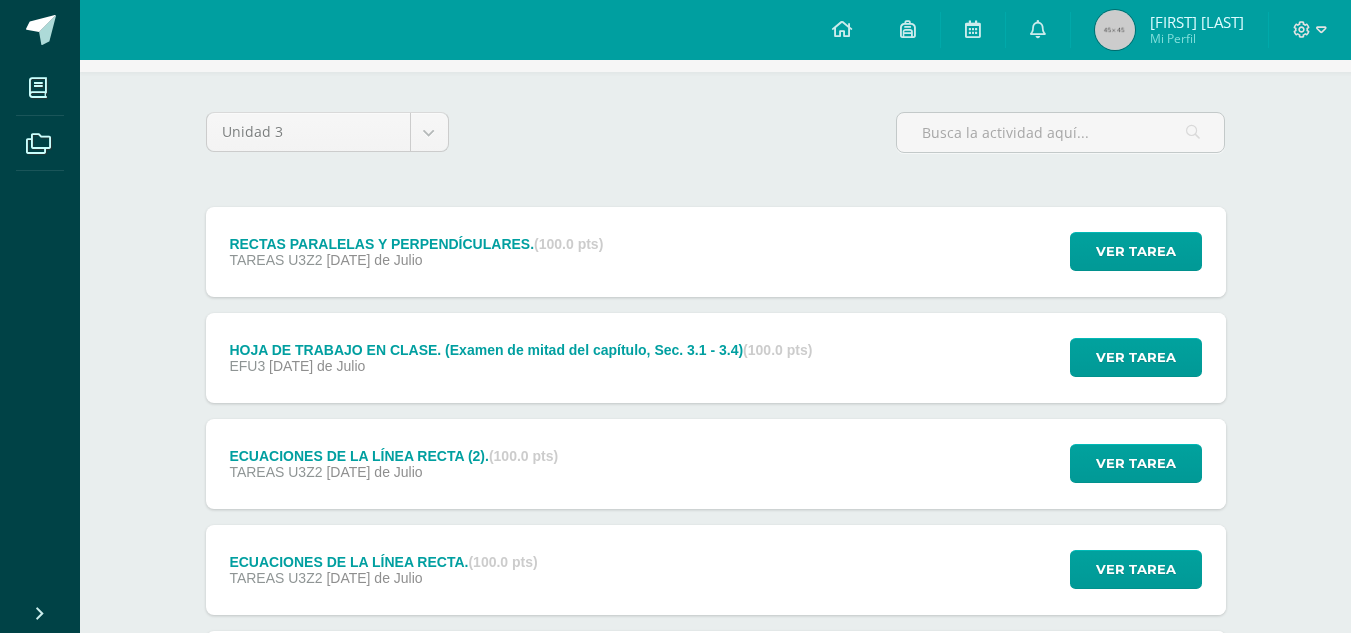 click on "HOJA DE TRABAJO EN CLASE. (Examen de mitad del capítulo, Sec. 3.1 - 3.4)  (100.0 pts)
EFU3
[DATE] de Julio" at bounding box center [521, 358] 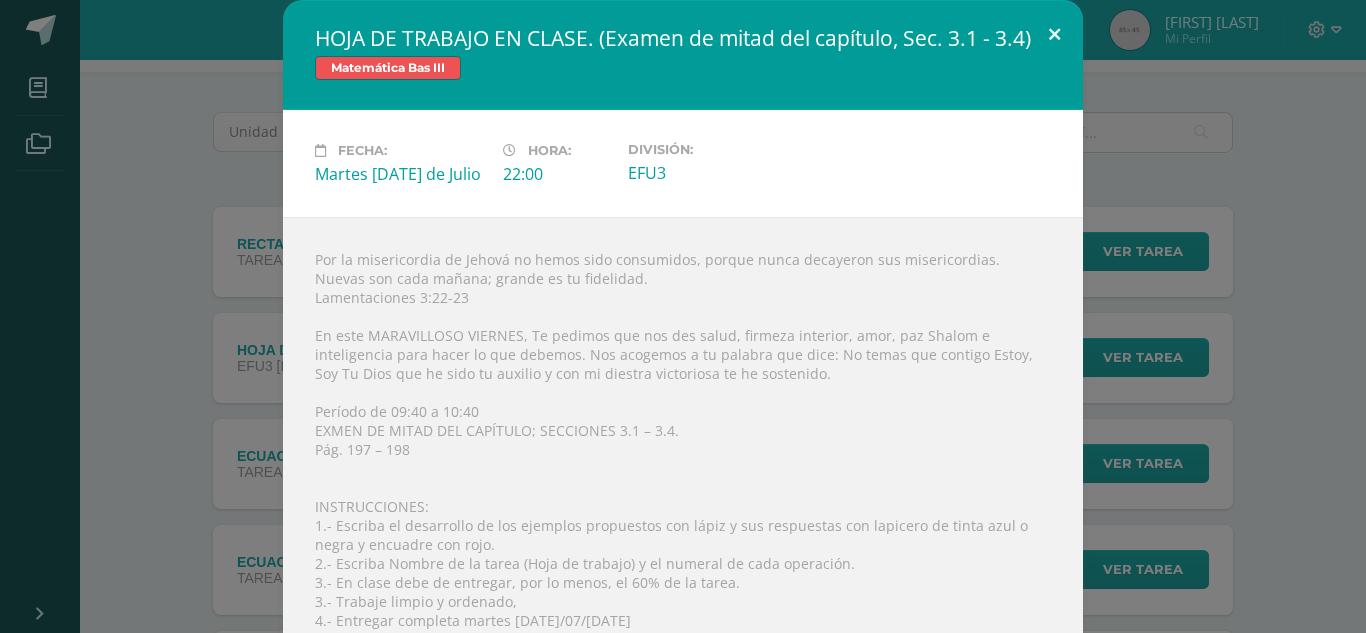 click at bounding box center [1054, 34] 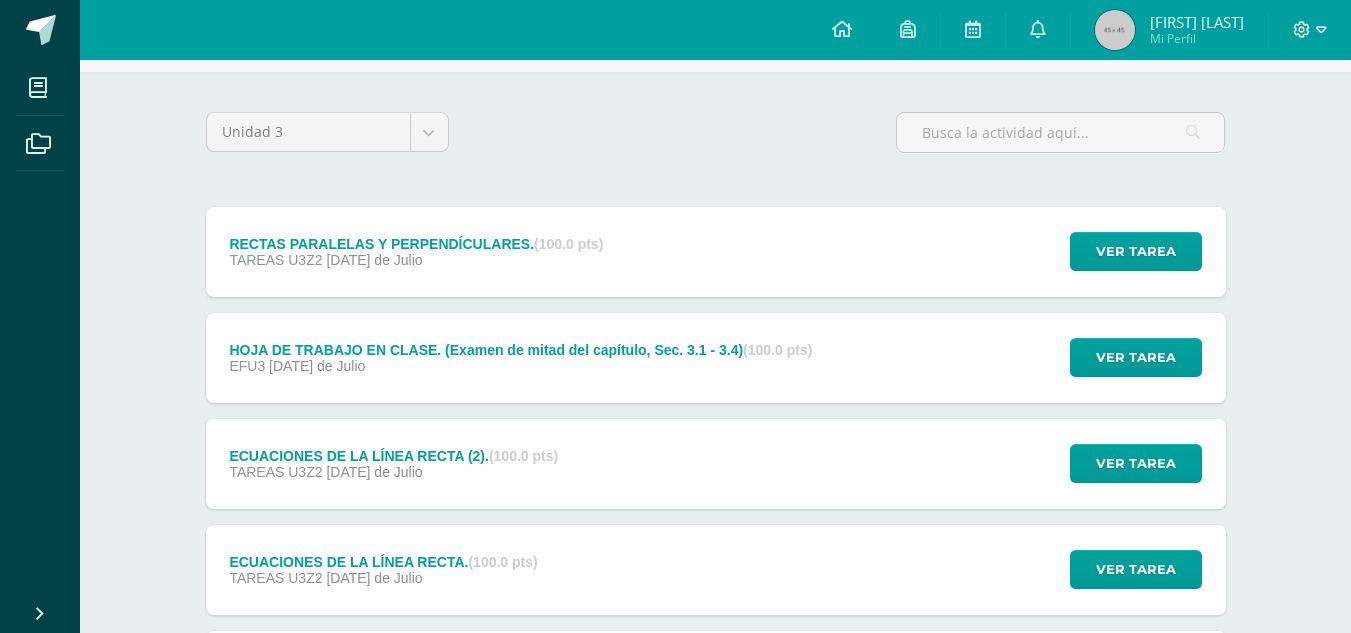 click on "TAREAS U3Z2
[DATE] de Julio" at bounding box center (416, 260) 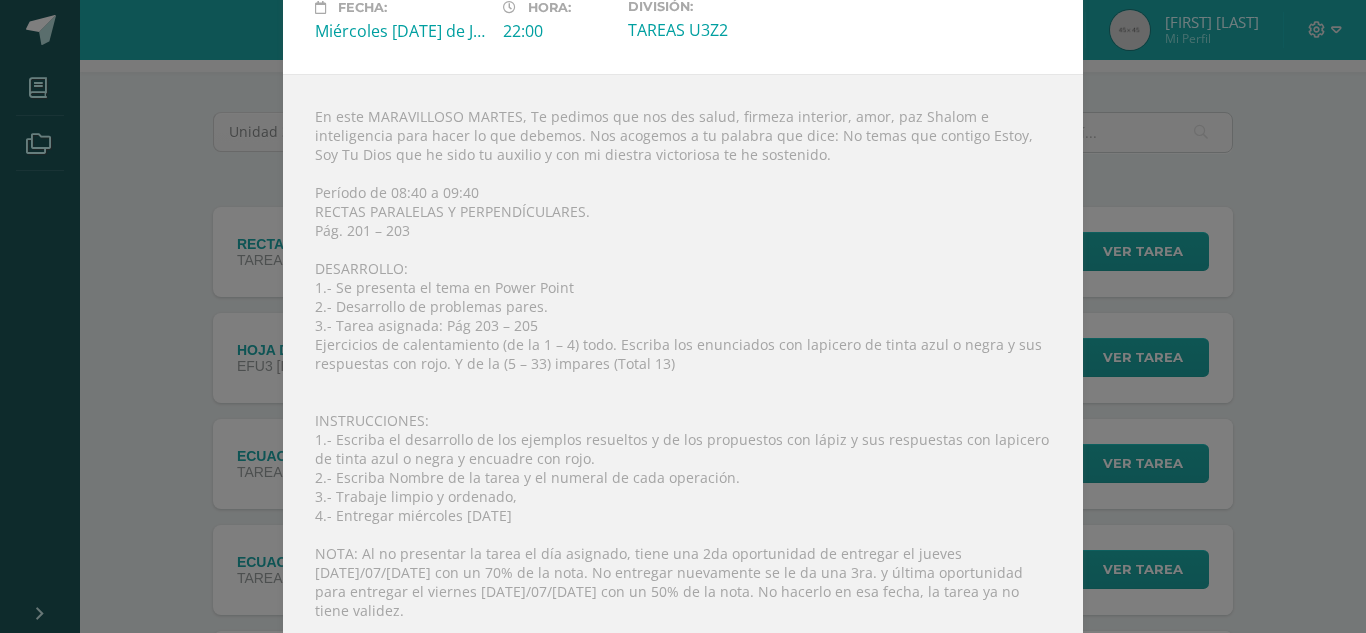 scroll, scrollTop: 148, scrollLeft: 0, axis: vertical 